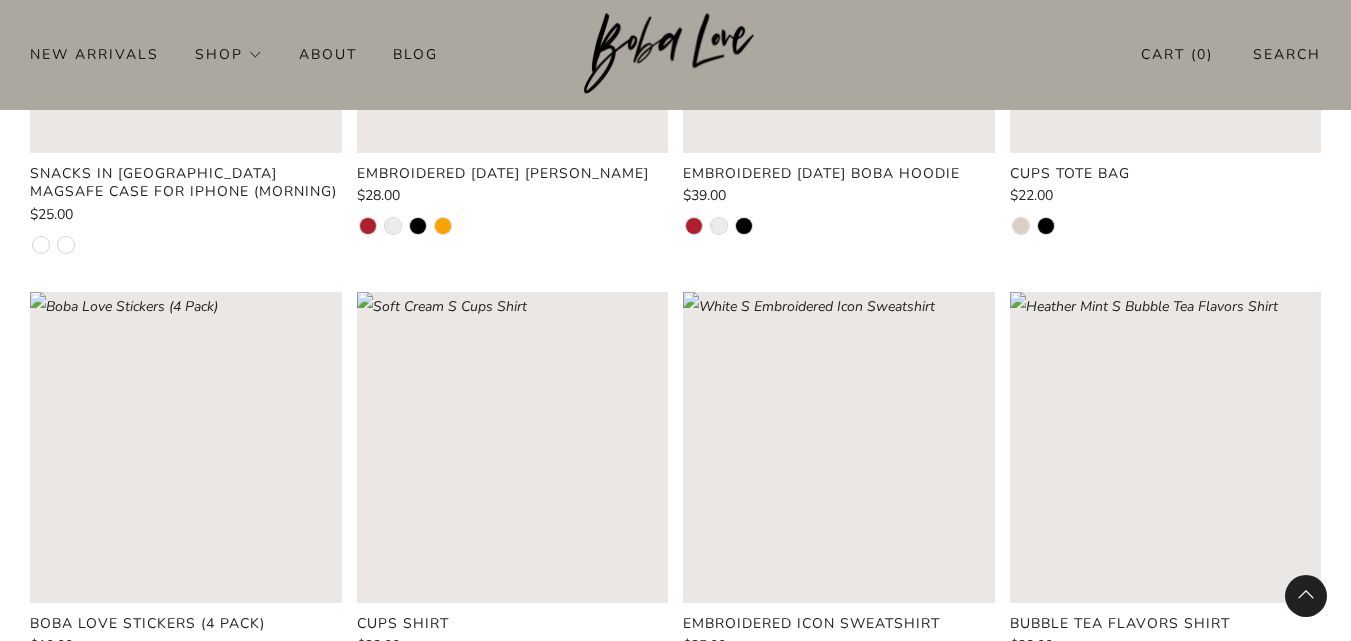 scroll, scrollTop: 1000, scrollLeft: 0, axis: vertical 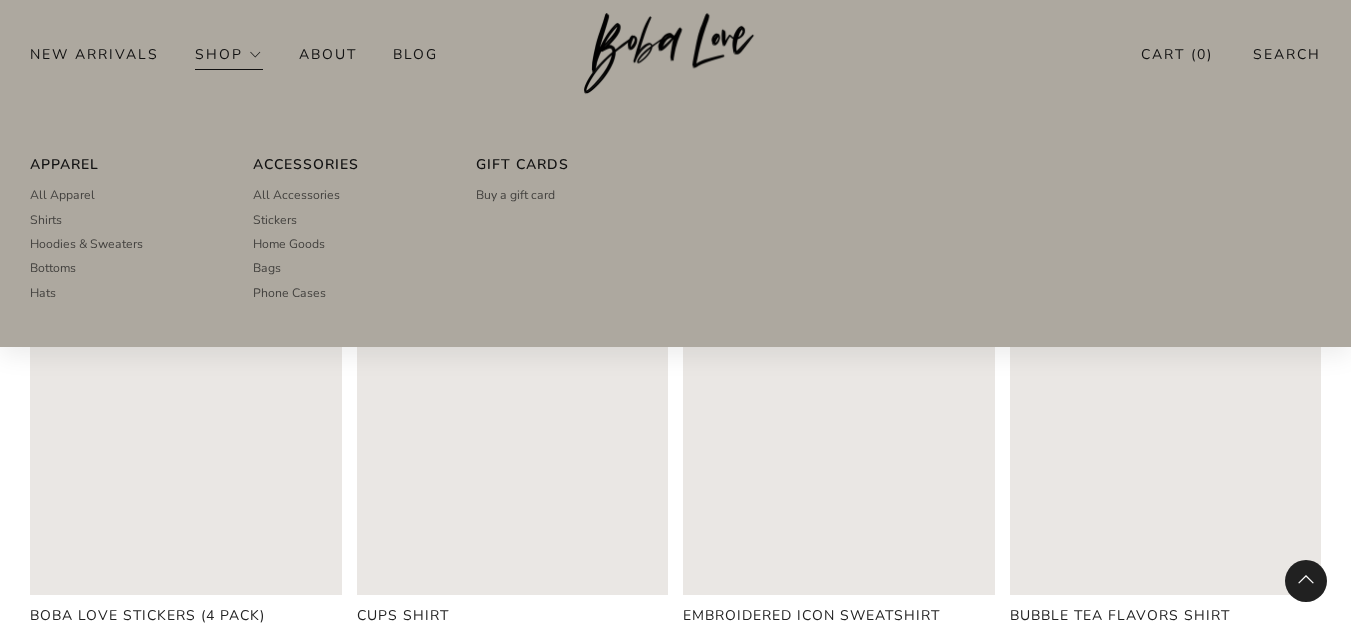 click on "Shop" at bounding box center (229, 54) 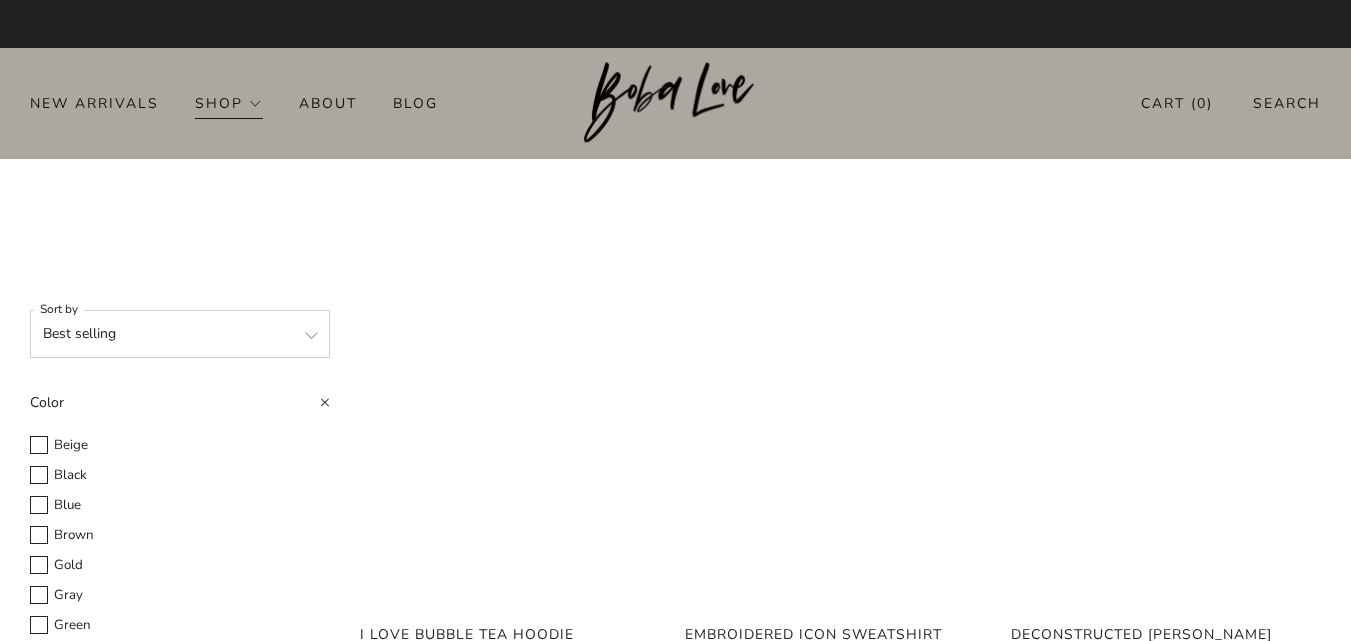 scroll, scrollTop: 0, scrollLeft: 0, axis: both 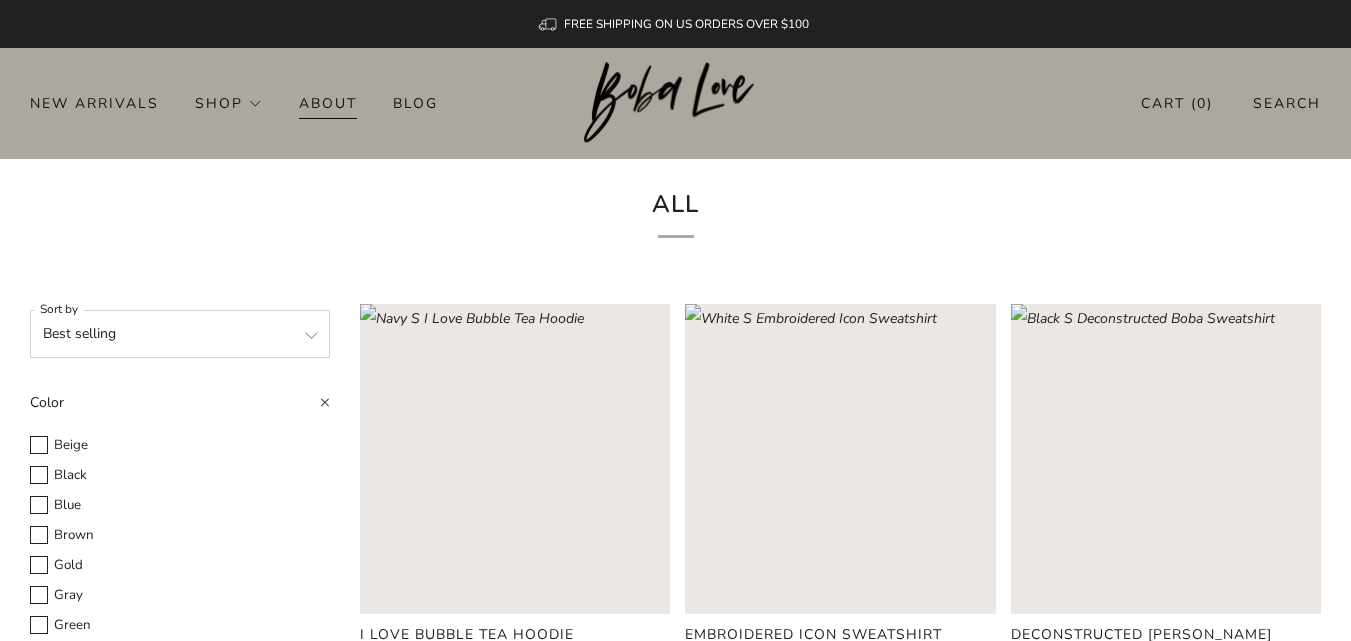 click on "About" at bounding box center (328, 103) 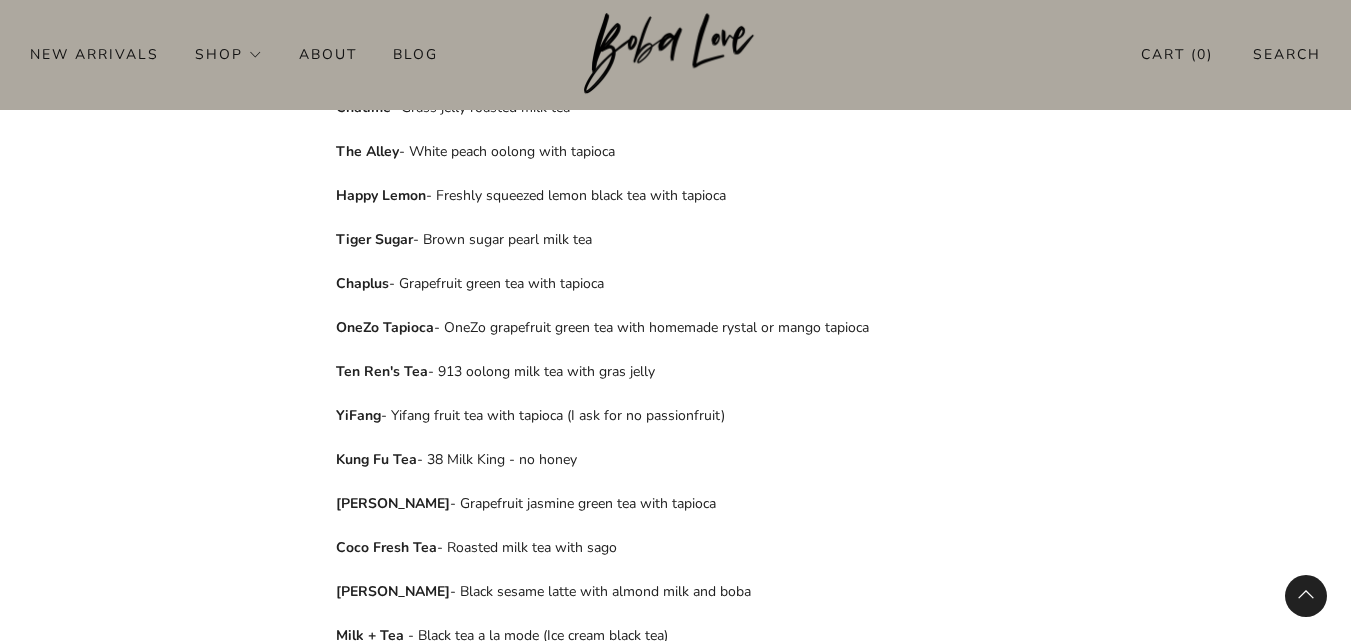 scroll, scrollTop: 1122, scrollLeft: 0, axis: vertical 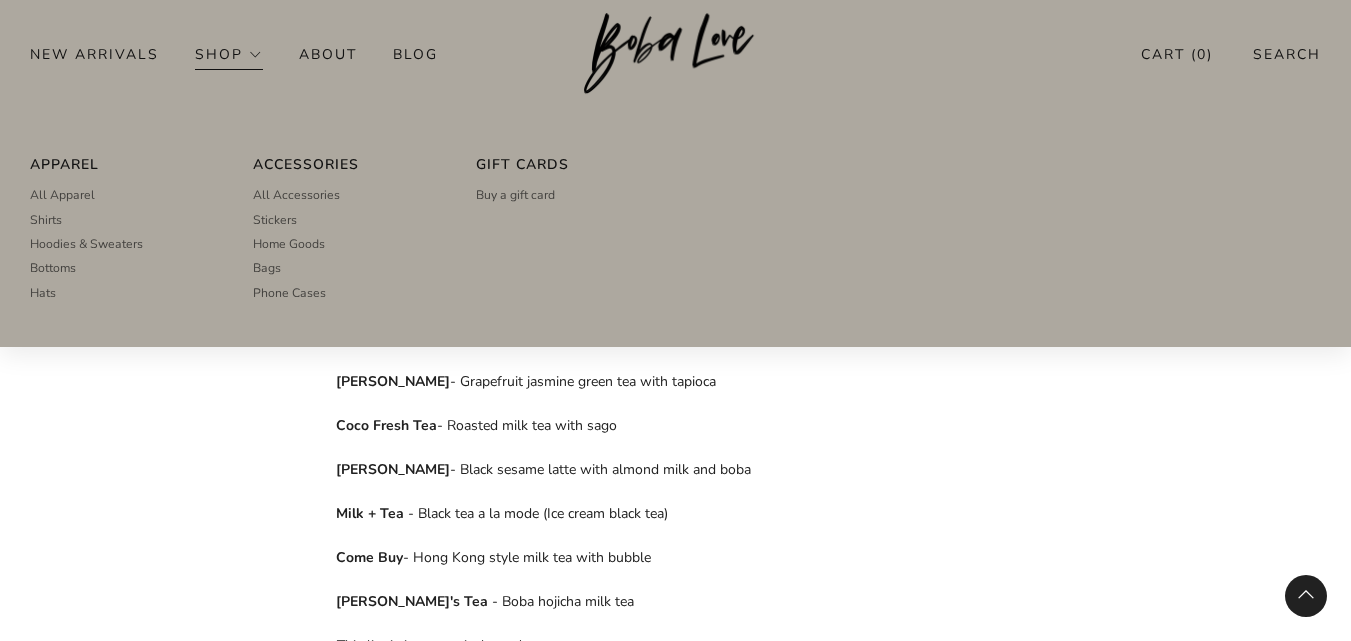 click on "Shop" at bounding box center (229, 54) 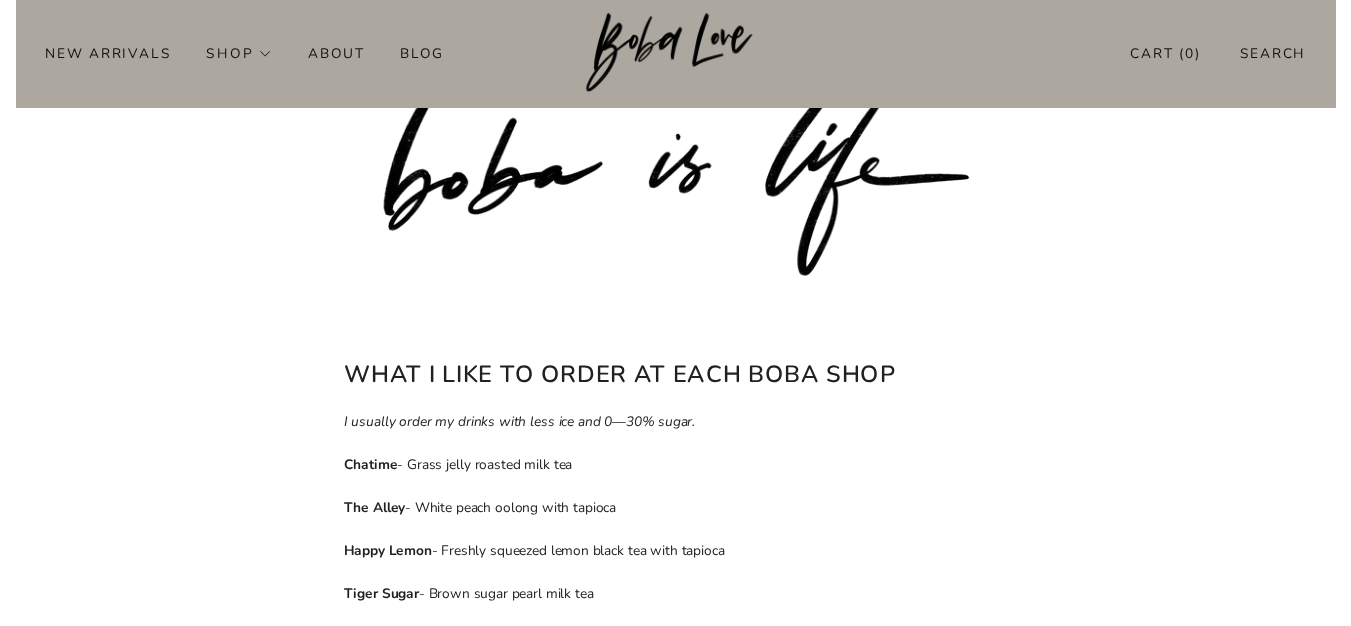 scroll, scrollTop: 0, scrollLeft: 0, axis: both 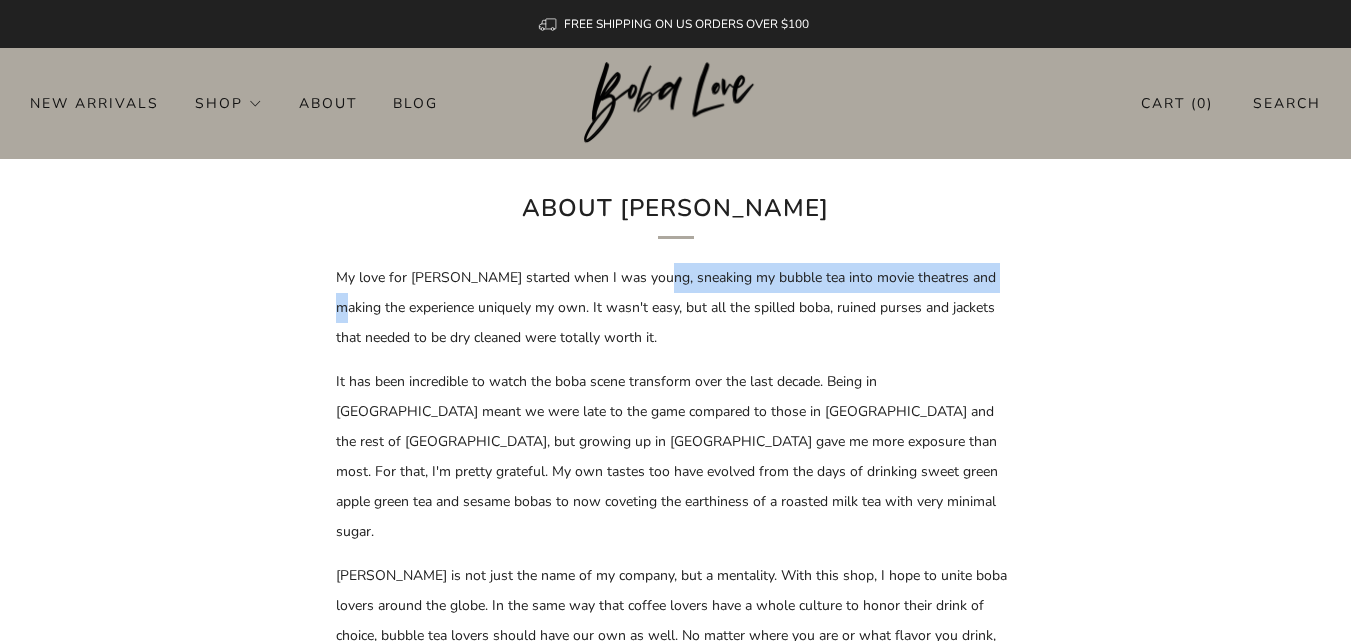 drag, startPoint x: 754, startPoint y: 281, endPoint x: 1032, endPoint y: 275, distance: 278.06473 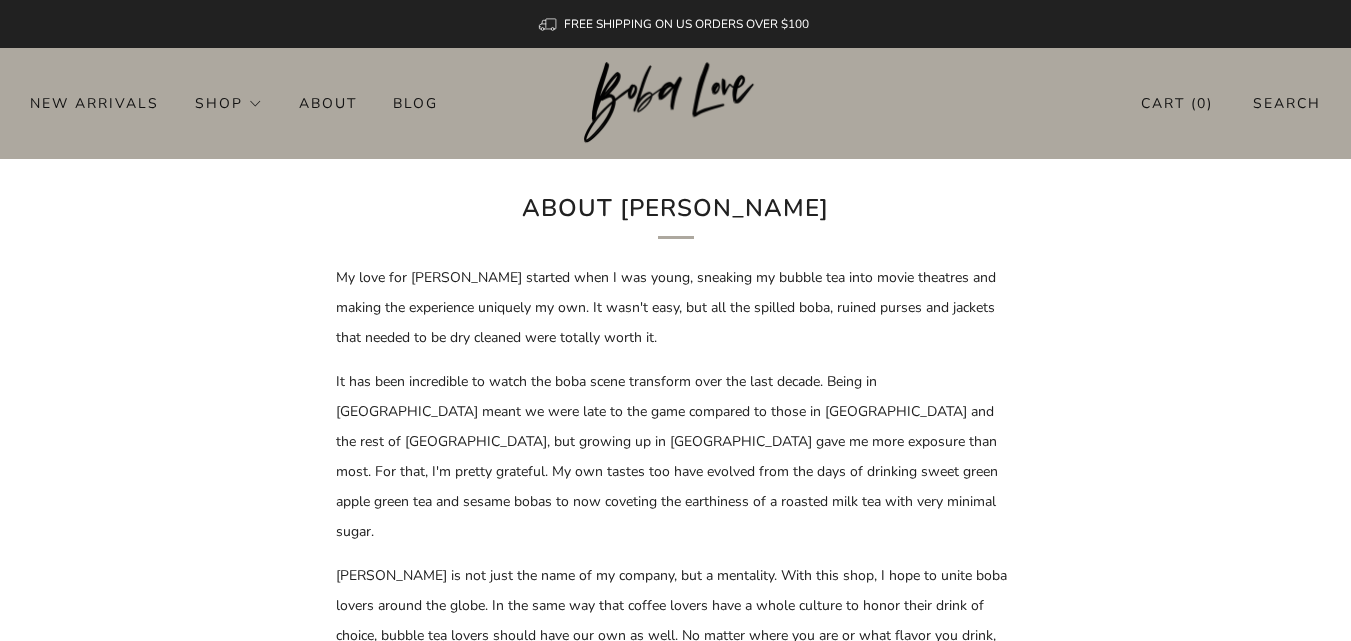click on "My love for boba started when I was young, sneaking my bubble tea into movie theatres and making the experience uniquely my own. It wasn't easy, but all the spilled boba, ruined purses and jackets that needed to be dry cleaned were totally worth it.
It has been incredible to watch the boba scene transform over the last decade. Being in North America meant we were late to the game compared to those in Taiwan and the rest of Asia, but growing up in Toronto gave me more exposure than most. For that, I'm pretty grateful. My own tastes too have evolved from the days of drinking sweet green apple green tea and sesame bobas to now coveting the earthiness of a roasted milk tea with very minimal sugar.
What I like to order at each boba shop
I usually order my drinks with less ice and 0—30% sugar.
Chatime  - Grass jelly roasted milk tea
The Alley  - White peach oolong with tapioca
Happy Lemon  - Freshly squeezed lemon black tea with tapioca
Tiger Sugar
Chaplus
OneZo Tapioca" at bounding box center [676, 1066] 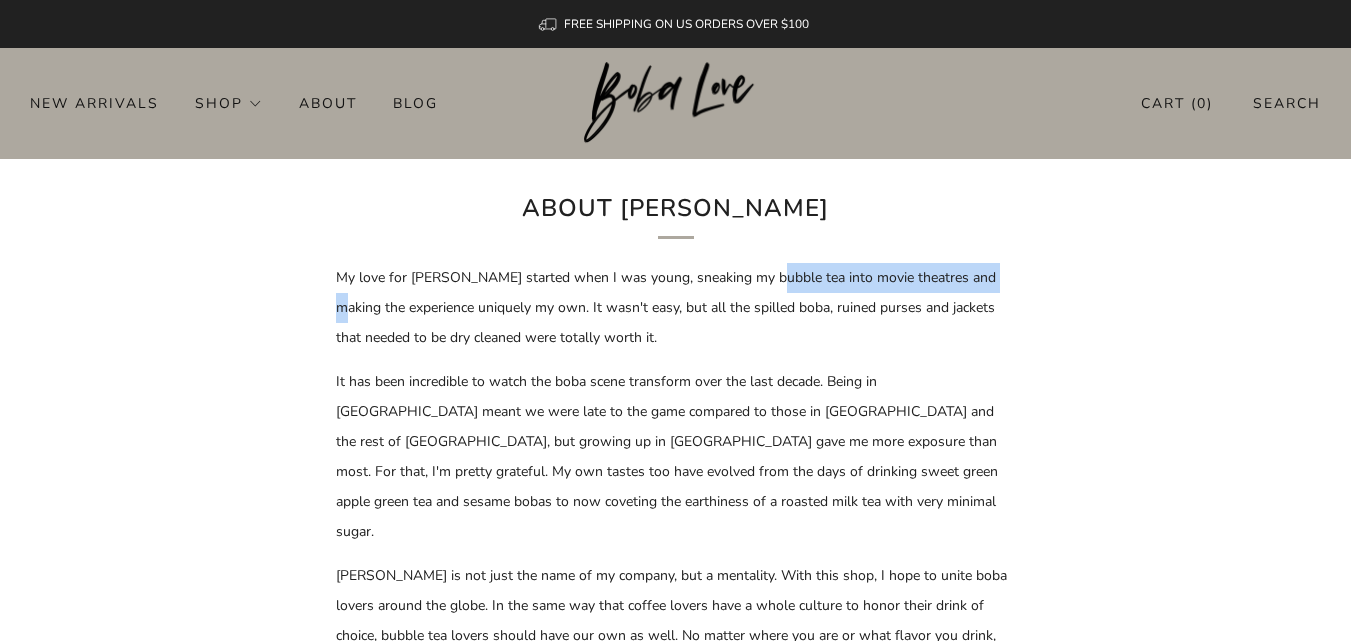 drag, startPoint x: 785, startPoint y: 280, endPoint x: 998, endPoint y: 270, distance: 213.23462 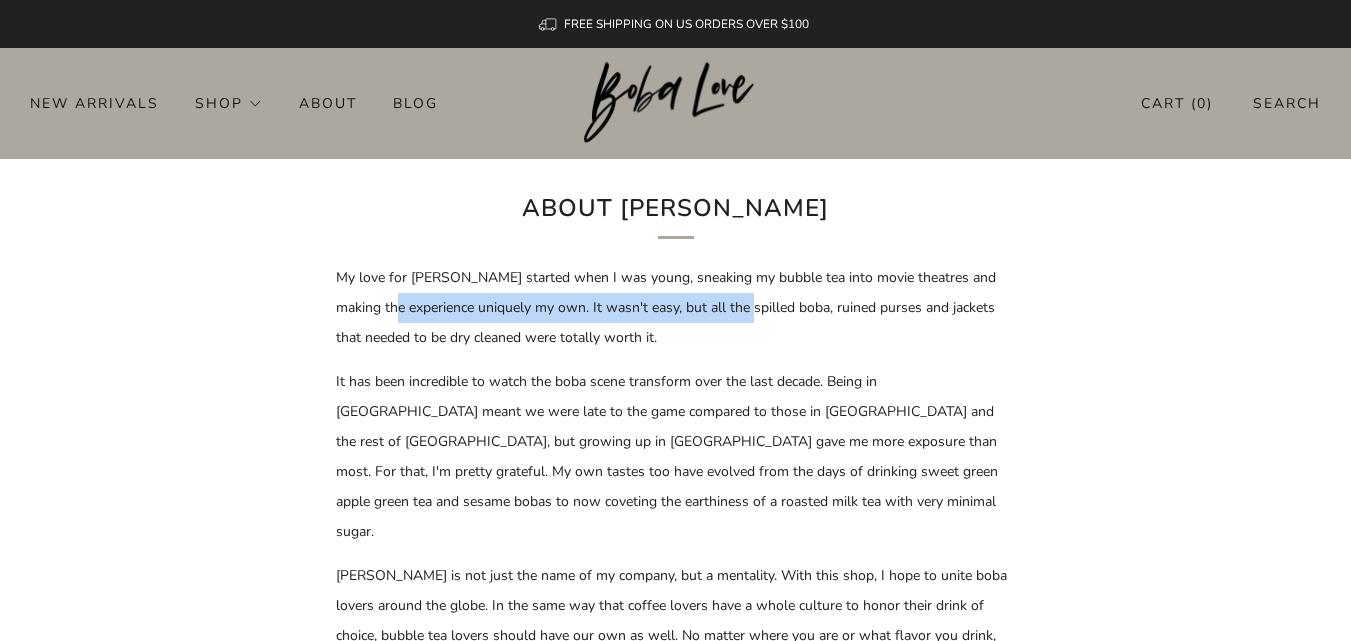 drag, startPoint x: 474, startPoint y: 309, endPoint x: 731, endPoint y: 301, distance: 257.12448 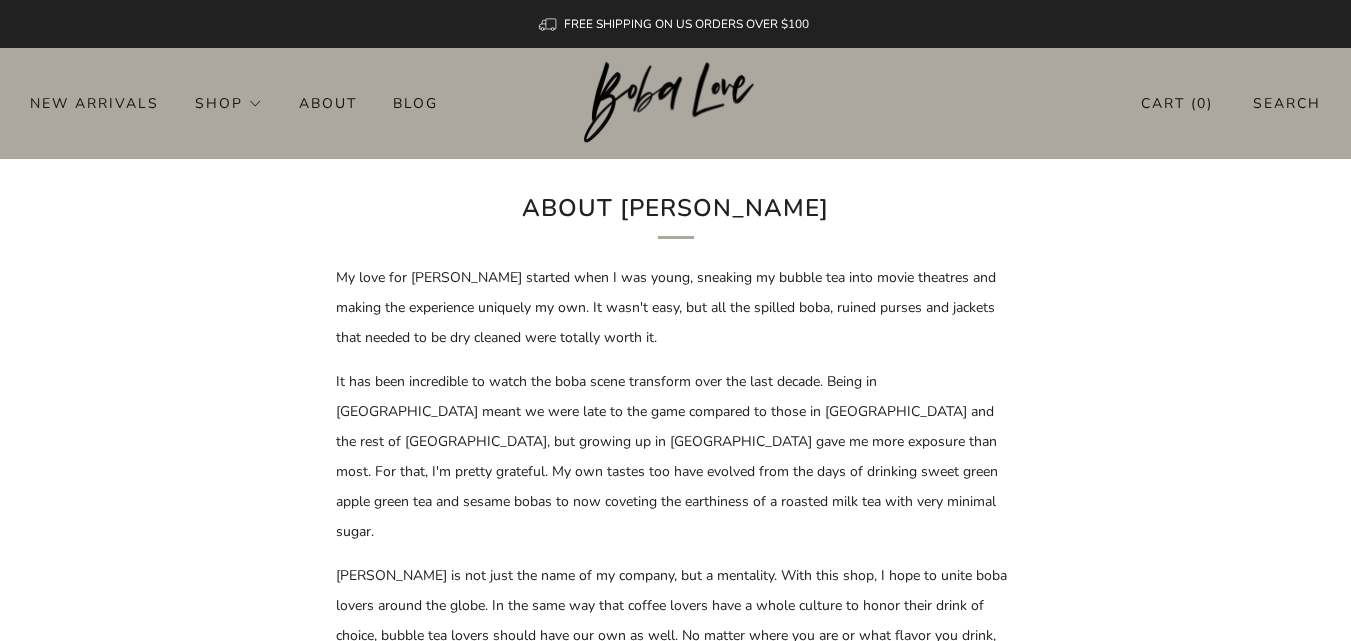 click on "It has been incredible to watch the boba scene transform over the last decade. Being in North America meant we were late to the game compared to those in Taiwan and the rest of Asia, but growing up in Toronto gave me more exposure than most. For that, I'm pretty grateful. My own tastes too have evolved from the days of drinking sweet green apple green tea and sesame bobas to now coveting the earthiness of a roasted milk tea with very minimal sugar." at bounding box center (676, 457) 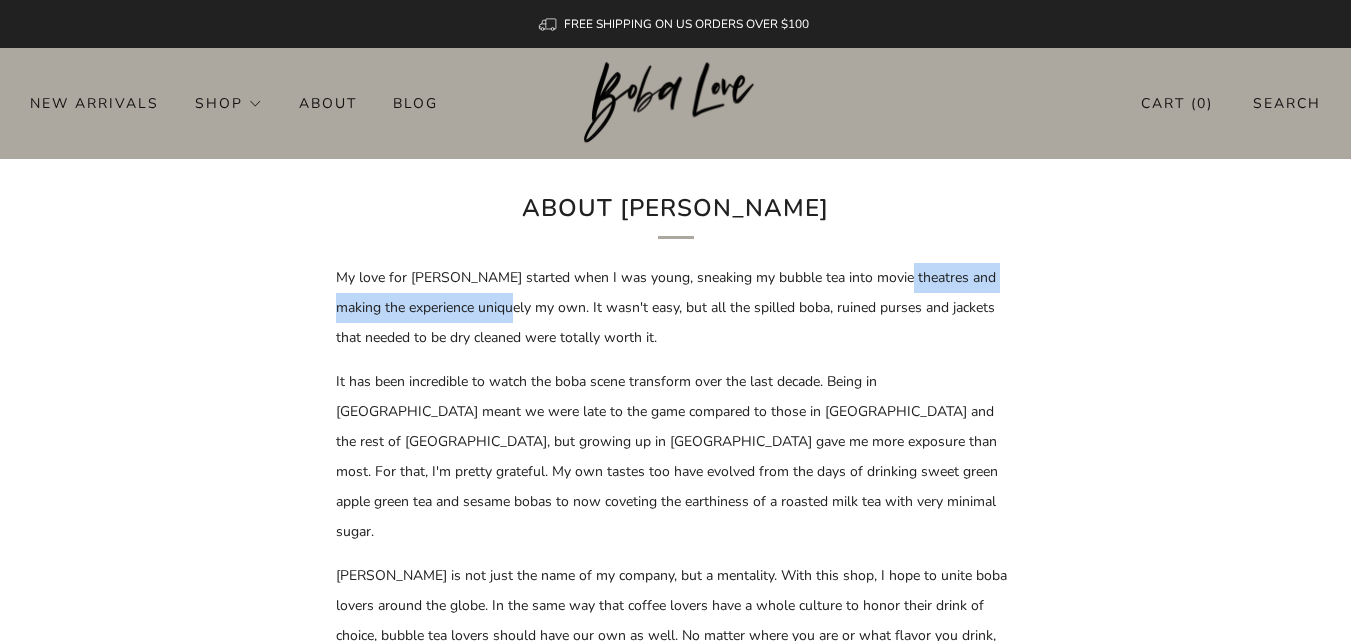 drag, startPoint x: 700, startPoint y: 294, endPoint x: 886, endPoint y: 292, distance: 186.01076 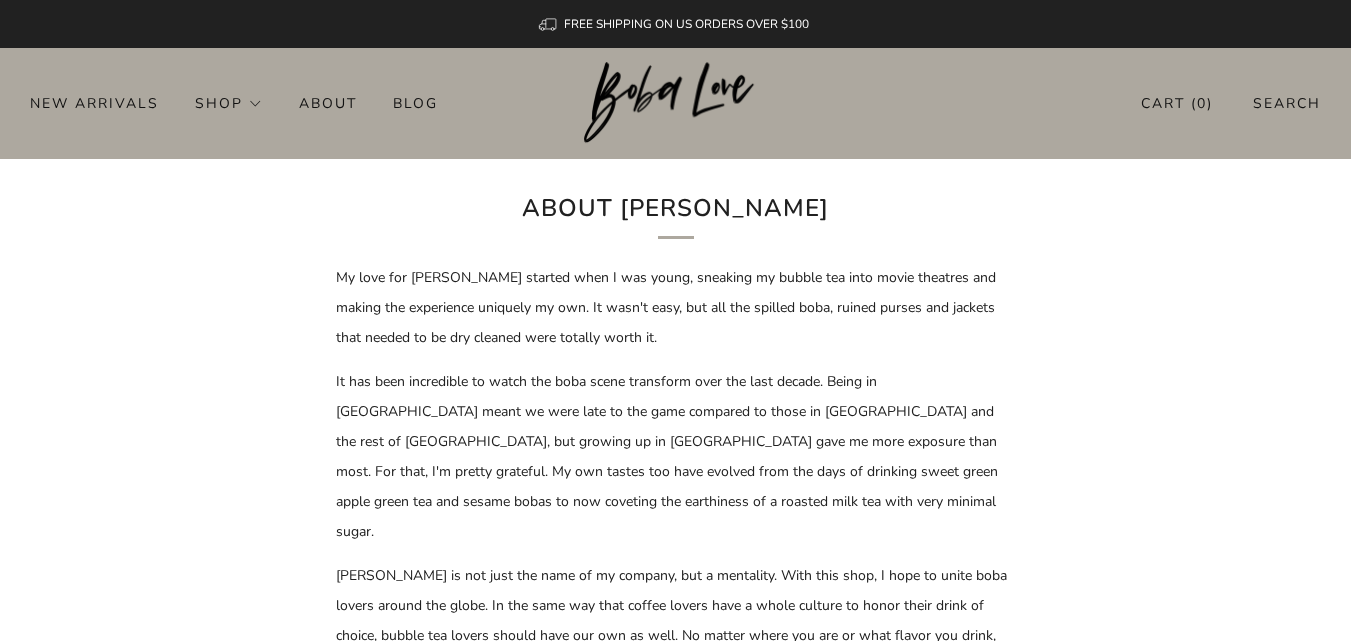 click on "It has been incredible to watch the boba scene transform over the last decade. Being in North America meant we were late to the game compared to those in Taiwan and the rest of Asia, but growing up in Toronto gave me more exposure than most. For that, I'm pretty grateful. My own tastes too have evolved from the days of drinking sweet green apple green tea and sesame bobas to now coveting the earthiness of a roasted milk tea with very minimal sugar." at bounding box center [676, 457] 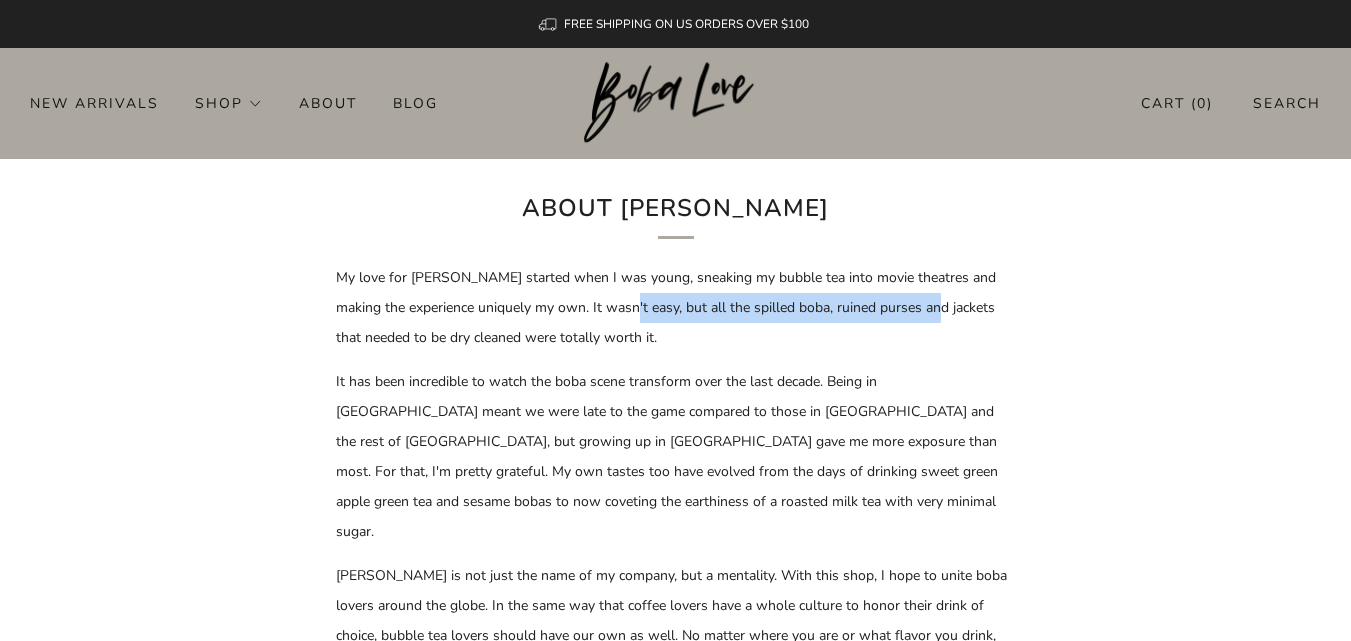 drag, startPoint x: 617, startPoint y: 306, endPoint x: 925, endPoint y: 307, distance: 308.00162 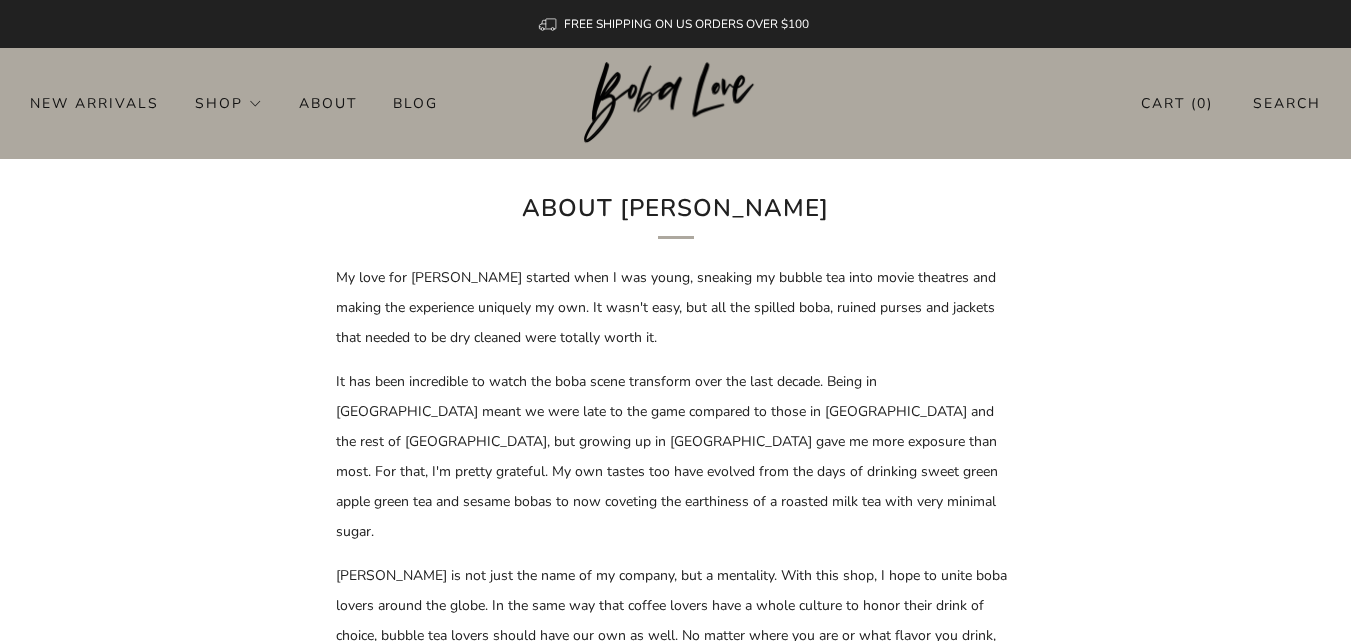 click on "It has been incredible to watch the boba scene transform over the last decade. Being in North America meant we were late to the game compared to those in Taiwan and the rest of Asia, but growing up in Toronto gave me more exposure than most. For that, I'm pretty grateful. My own tastes too have evolved from the days of drinking sweet green apple green tea and sesame bobas to now coveting the earthiness of a roasted milk tea with very minimal sugar." at bounding box center [676, 457] 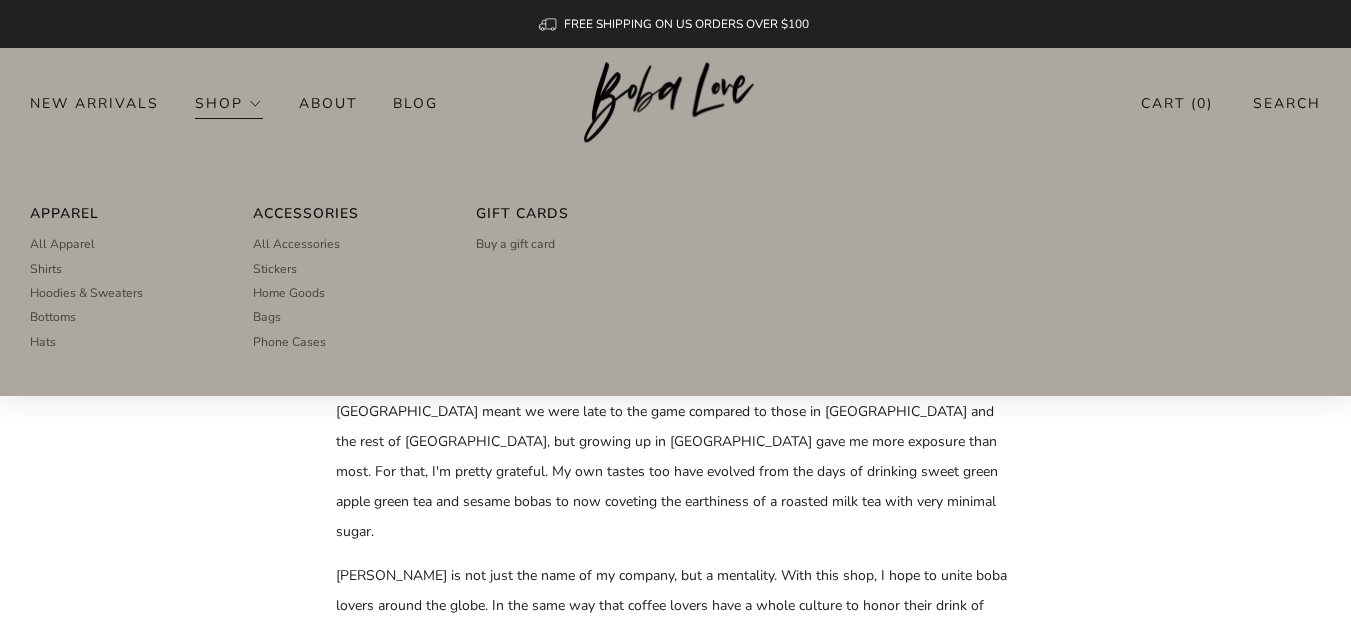 click on "Shop" at bounding box center [229, 103] 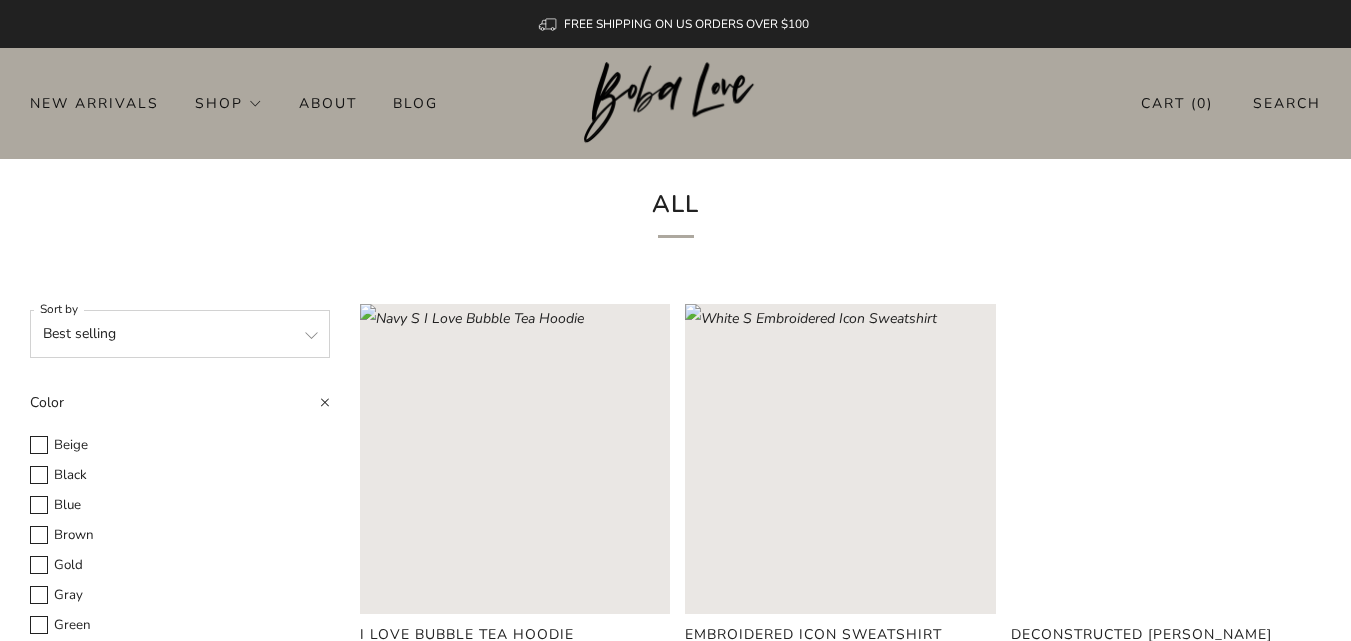 scroll, scrollTop: 0, scrollLeft: 0, axis: both 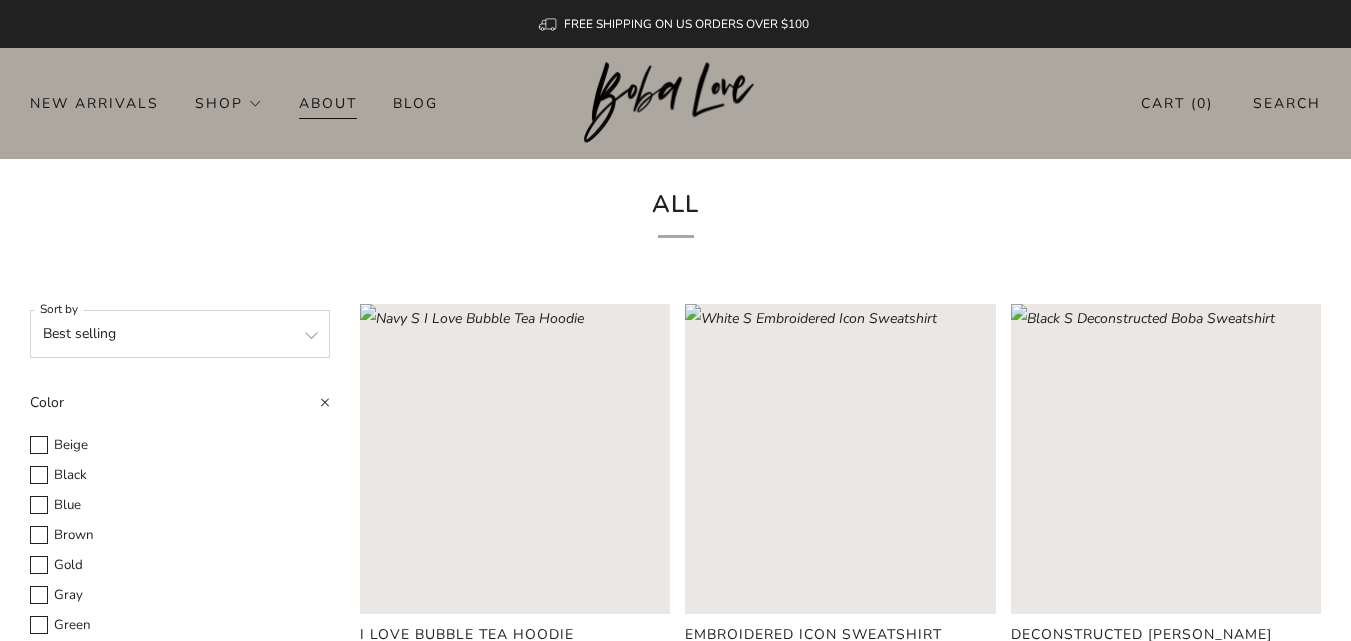 click on "About" at bounding box center [328, 103] 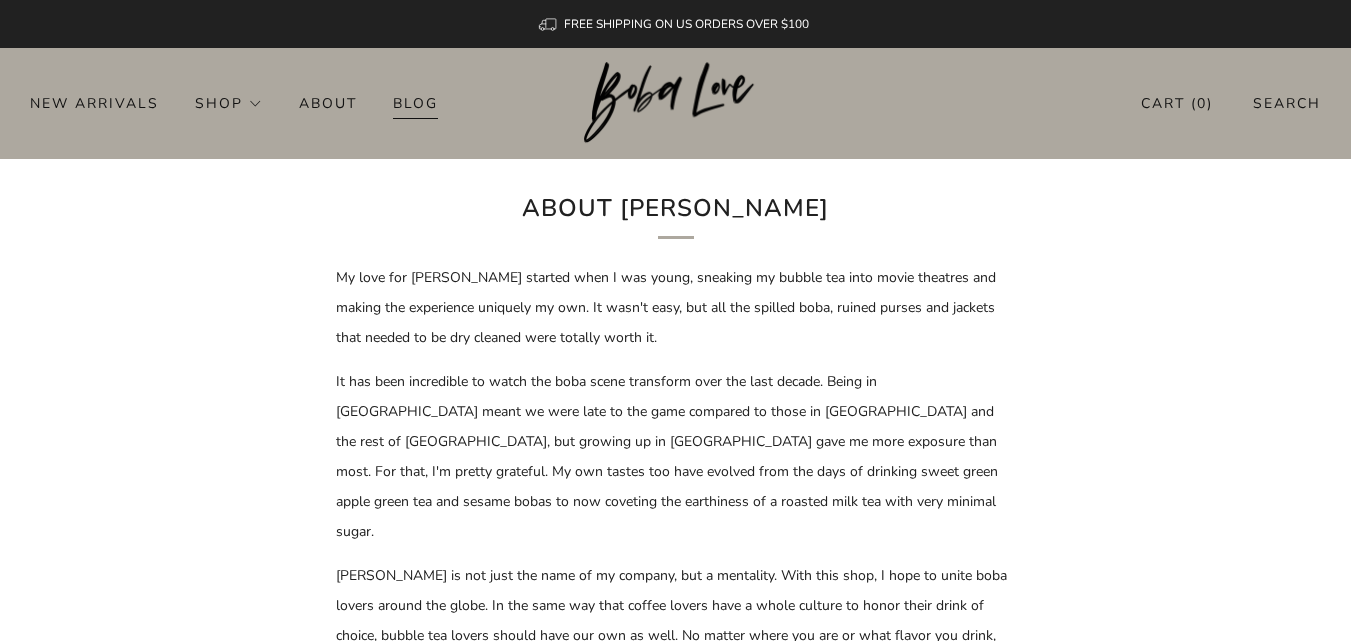 scroll, scrollTop: 0, scrollLeft: 0, axis: both 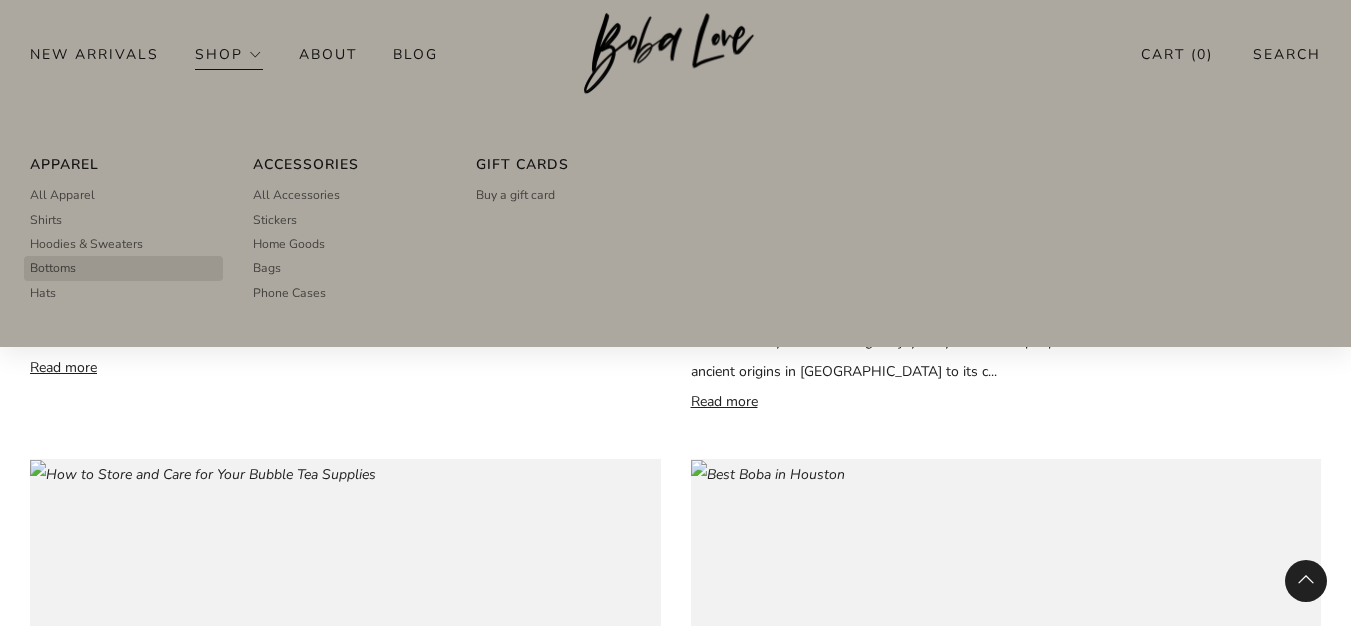 click on "Bottoms" at bounding box center [53, 268] 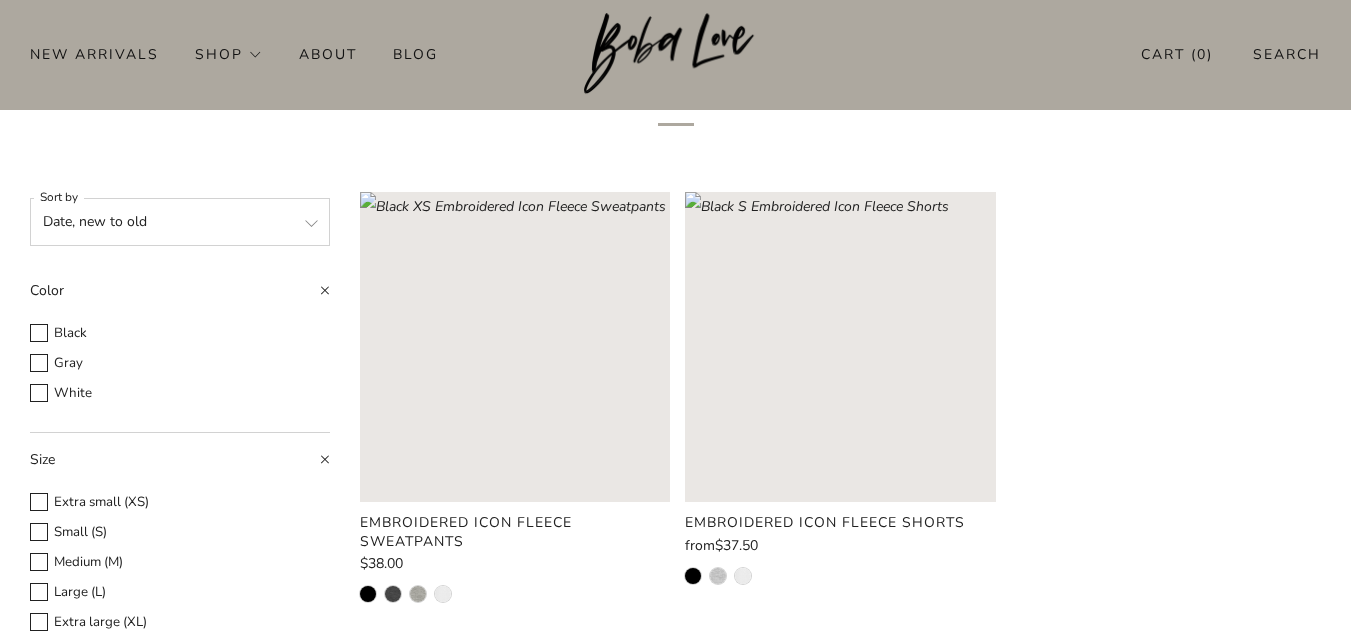 scroll, scrollTop: 60, scrollLeft: 0, axis: vertical 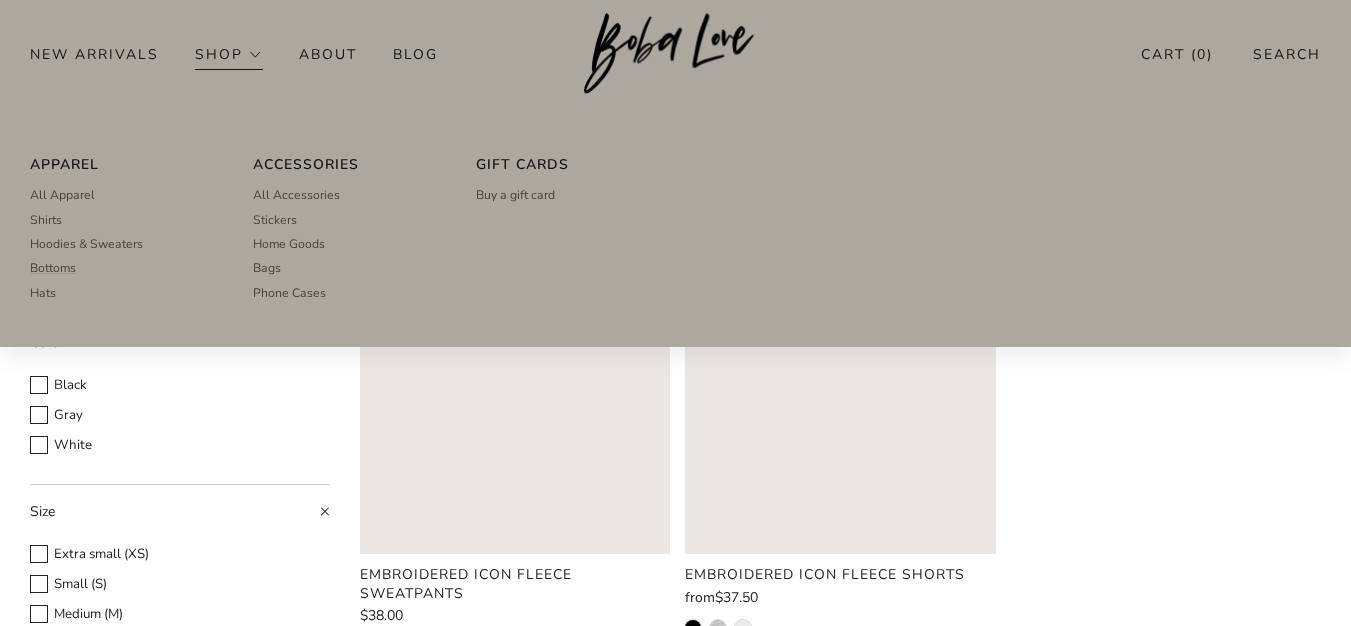 click on "Shop" at bounding box center [229, 54] 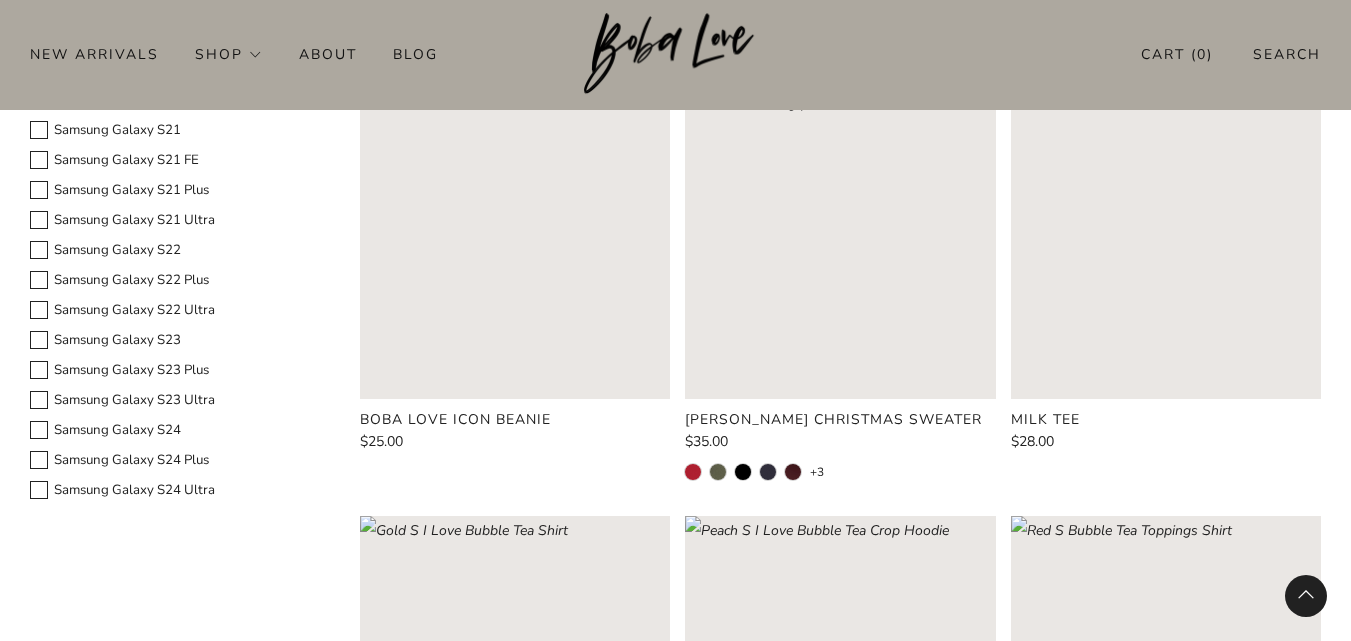 scroll, scrollTop: 2077, scrollLeft: 0, axis: vertical 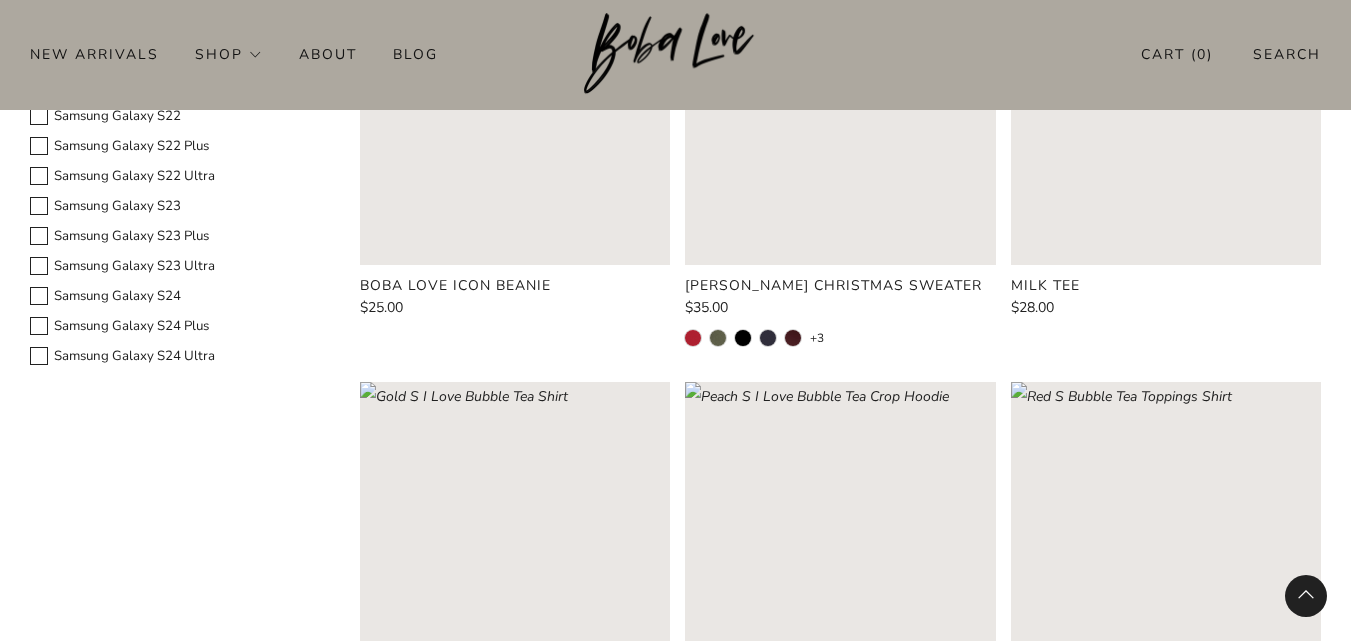 click on "2" at bounding box center (630, 1729) 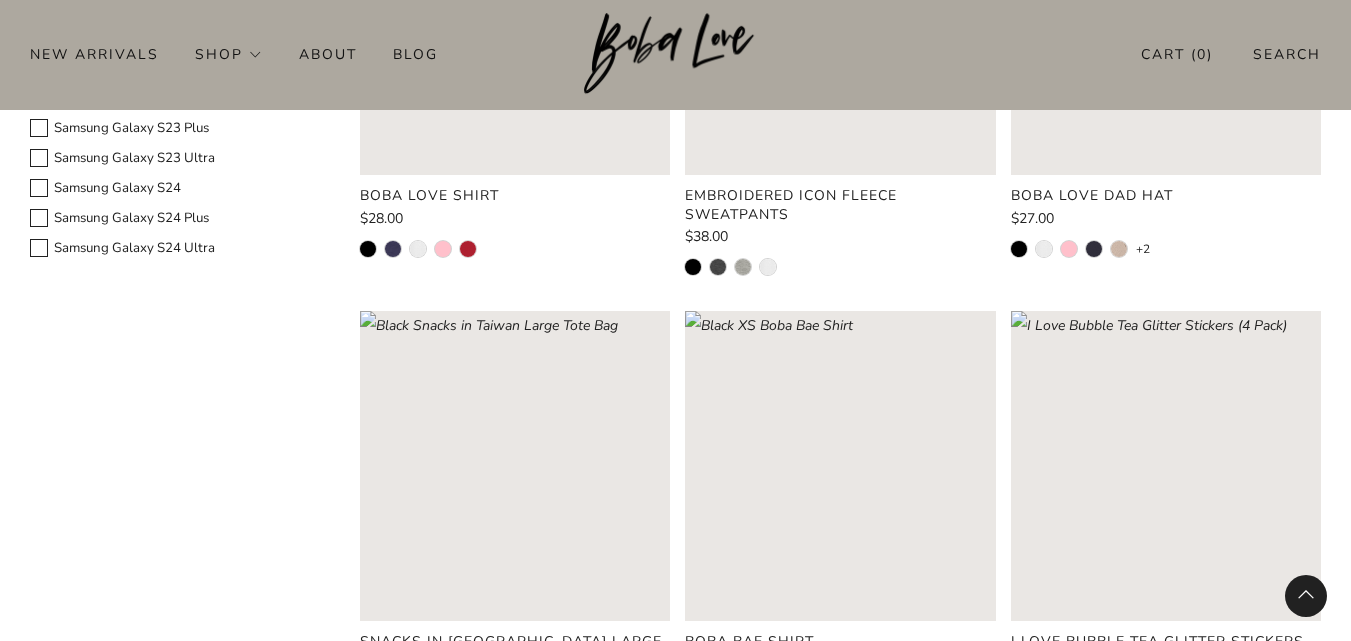 scroll, scrollTop: 2186, scrollLeft: 0, axis: vertical 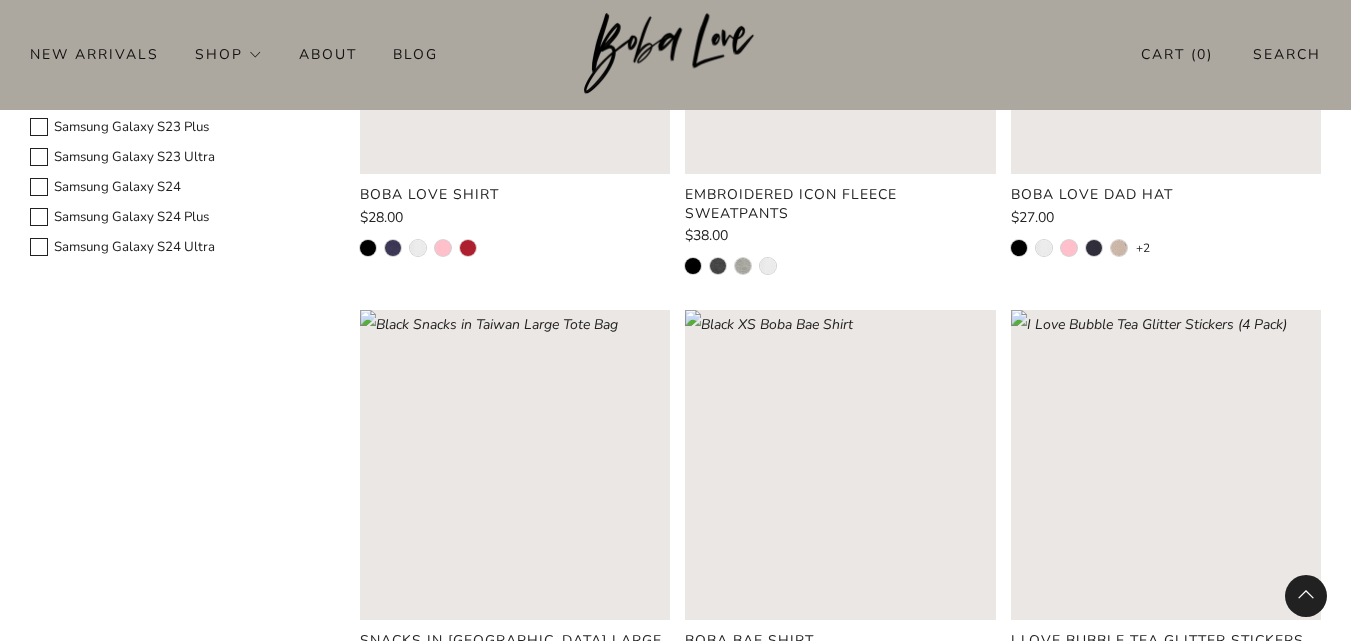 click on "Pastel Boba Trio Tote Bag" at bounding box center [1123, 1086] 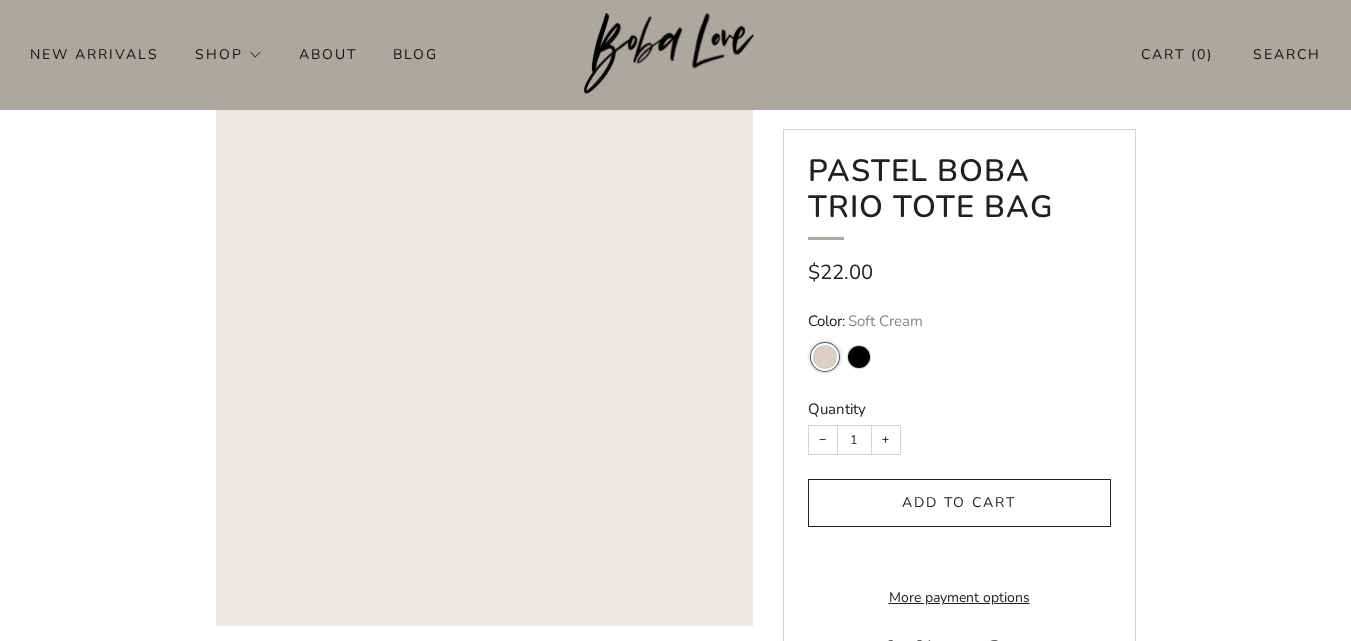 scroll, scrollTop: 100, scrollLeft: 0, axis: vertical 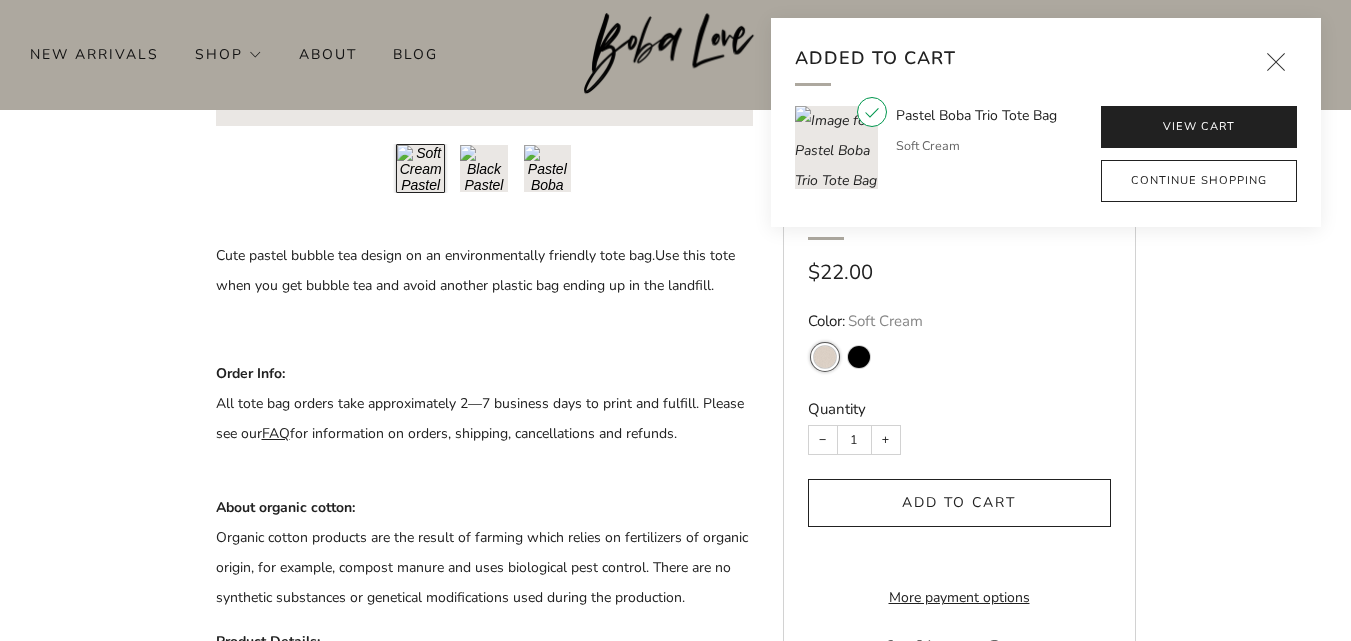 click at bounding box center (1276, 63) 